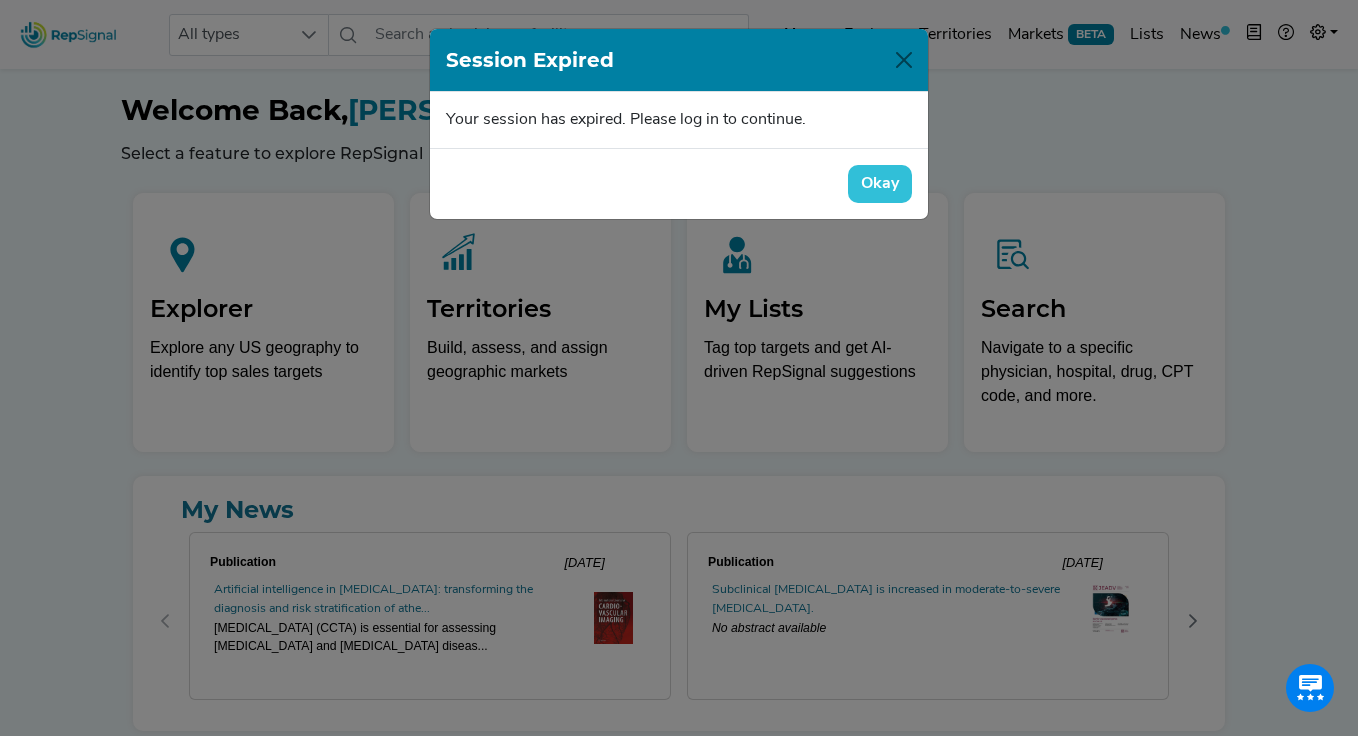 scroll, scrollTop: 0, scrollLeft: 0, axis: both 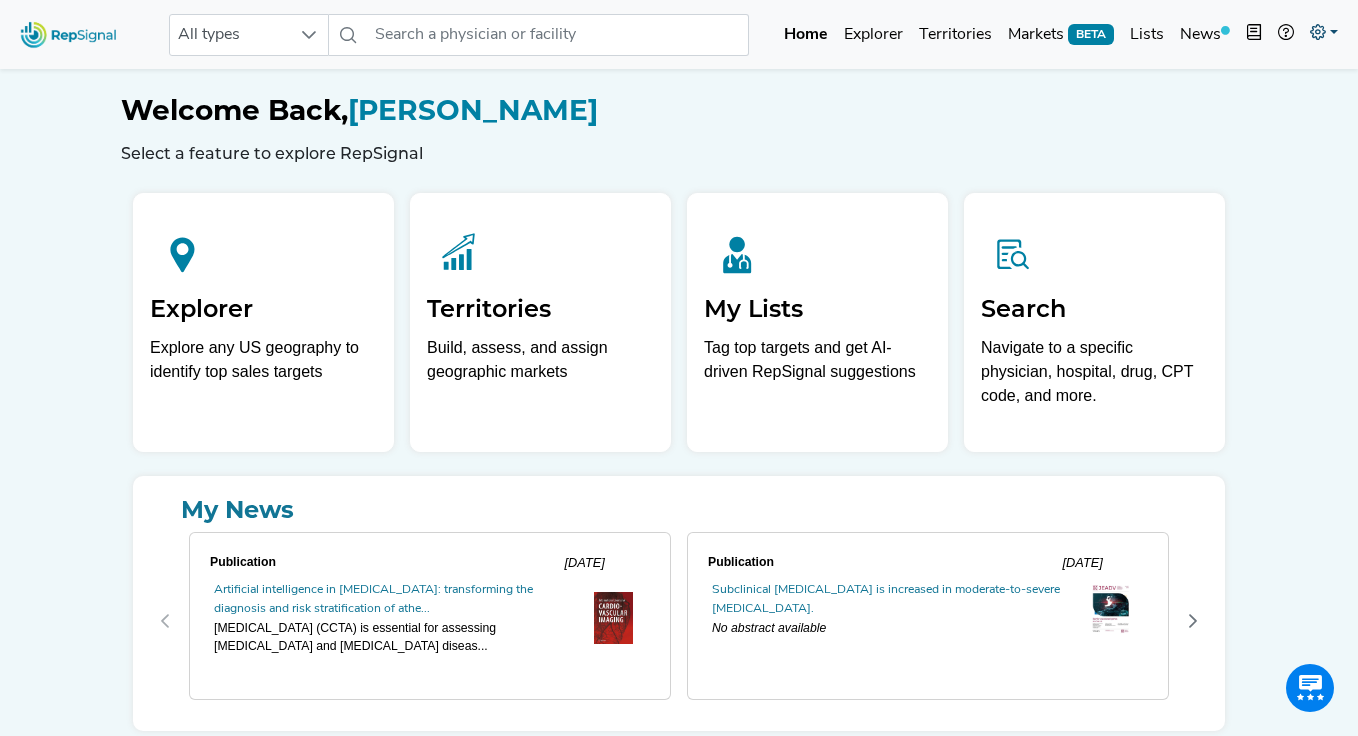 click at bounding box center (1324, 35) 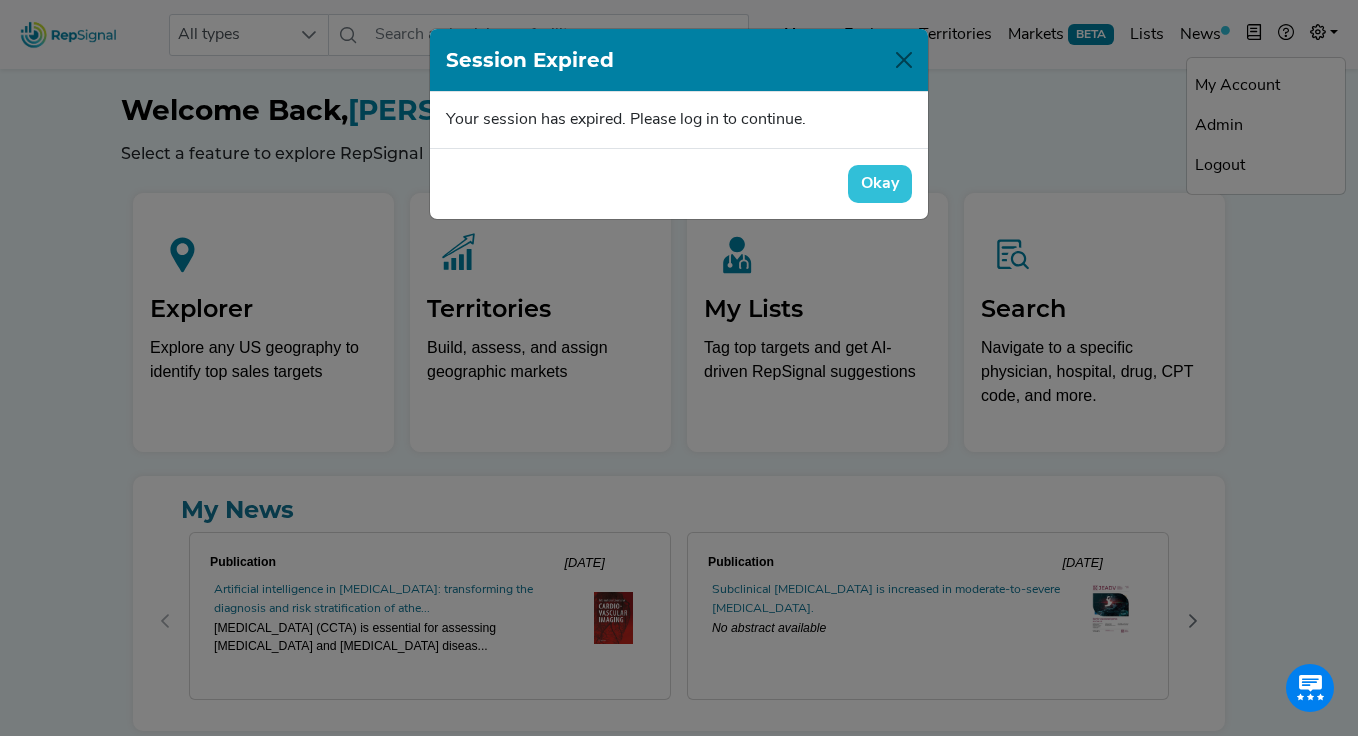 click on "Okay" 